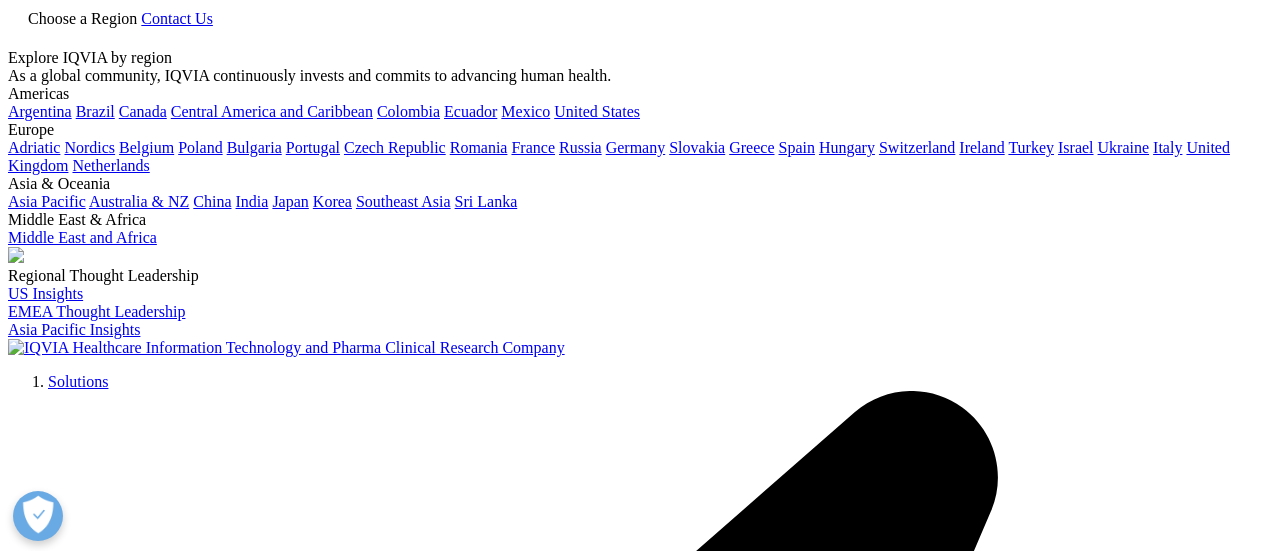 click on "Choose a Region" at bounding box center [82, 18] 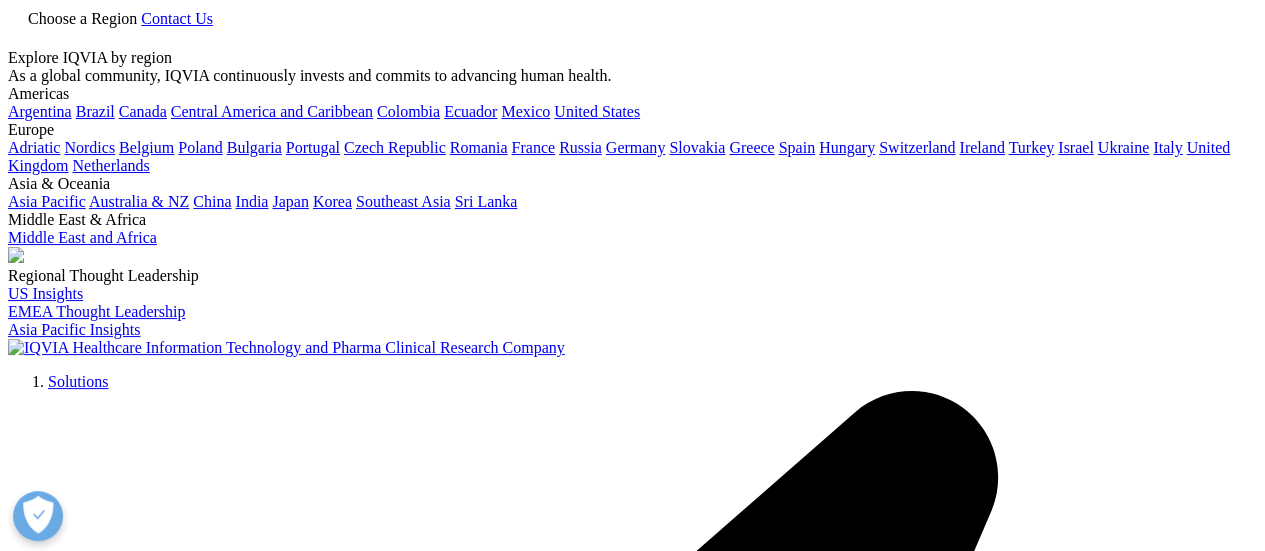 scroll, scrollTop: 0, scrollLeft: 0, axis: both 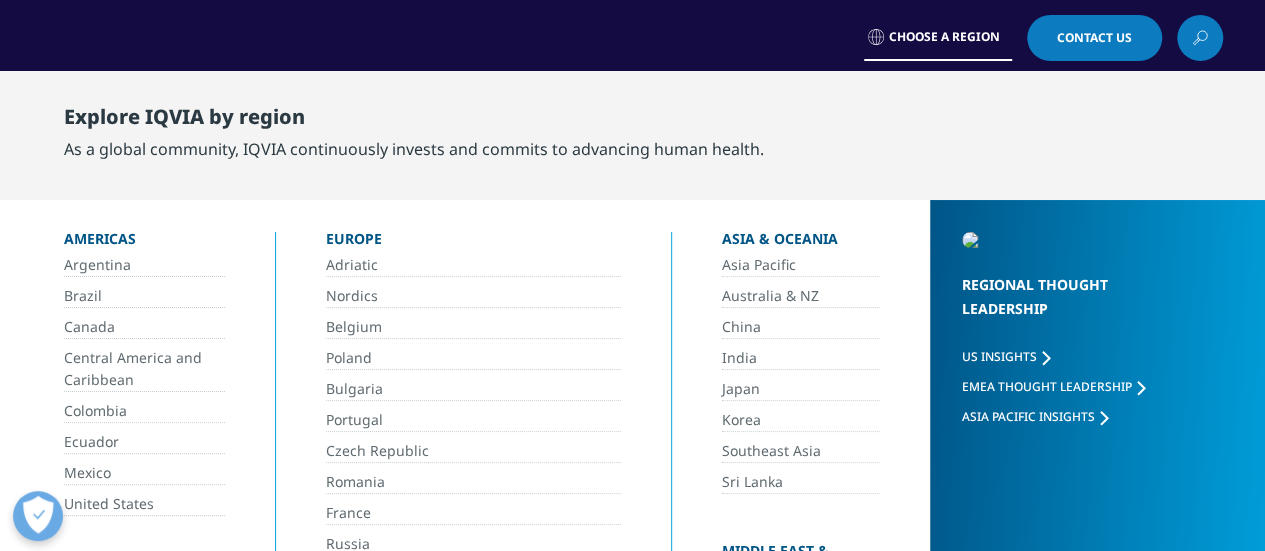 click on "Choose a Region" at bounding box center (944, 37) 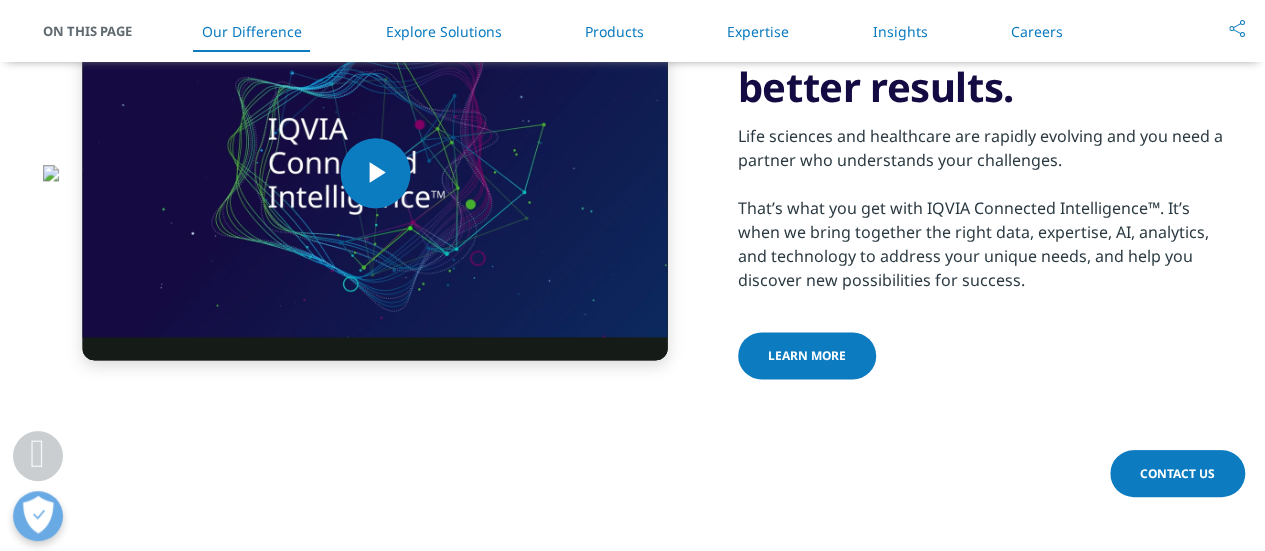 scroll, scrollTop: 1100, scrollLeft: 0, axis: vertical 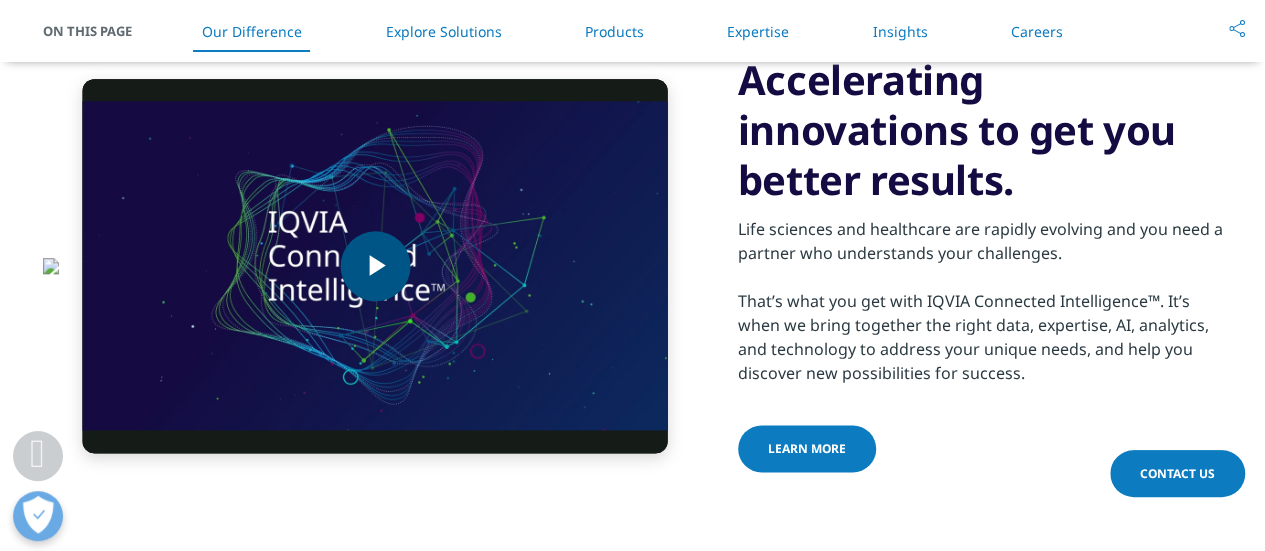click at bounding box center (375, 266) 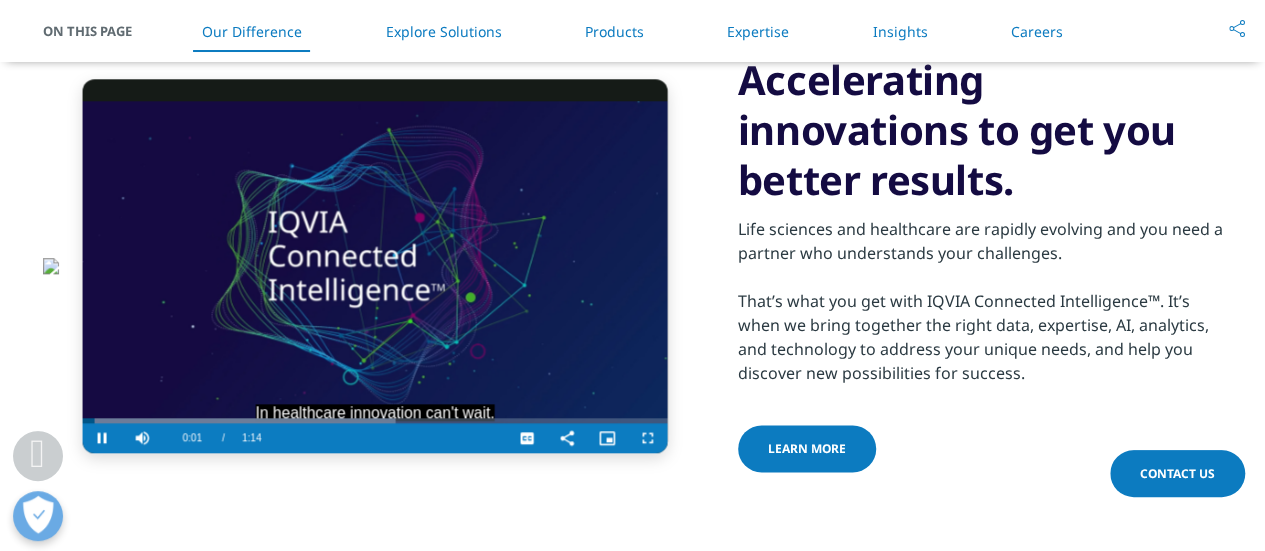 click at bounding box center [375, 265] 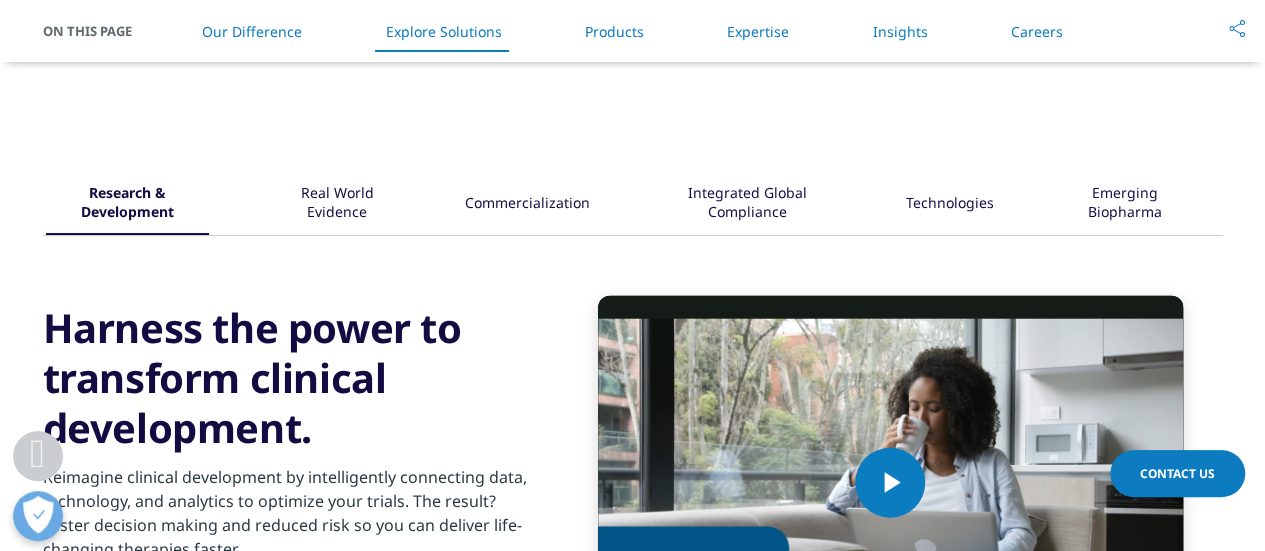 scroll, scrollTop: 2400, scrollLeft: 0, axis: vertical 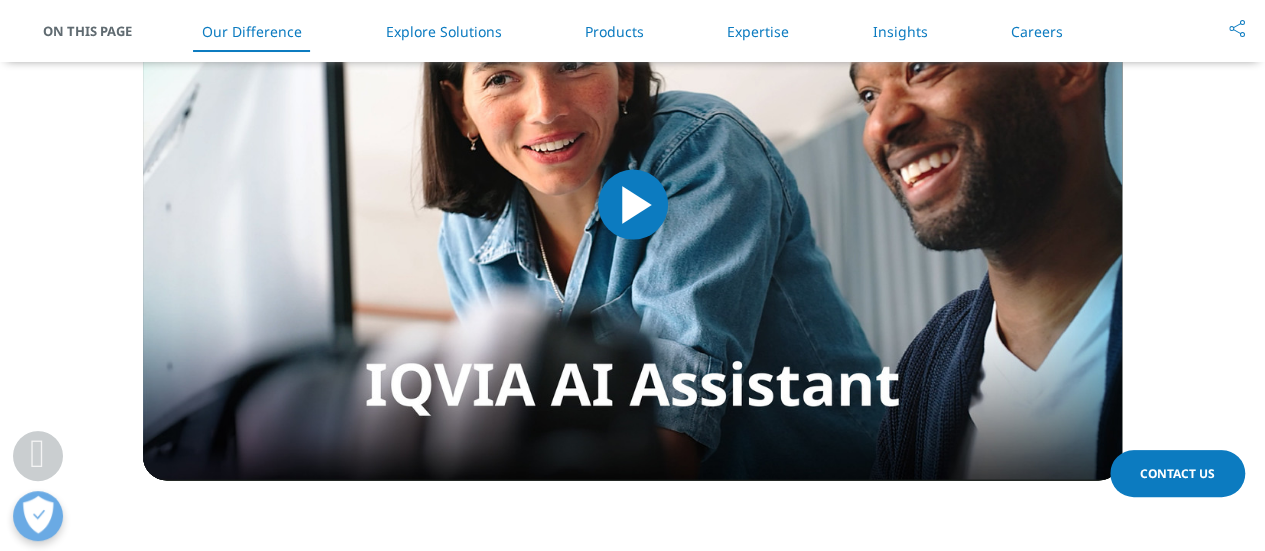 click at bounding box center [633, 205] 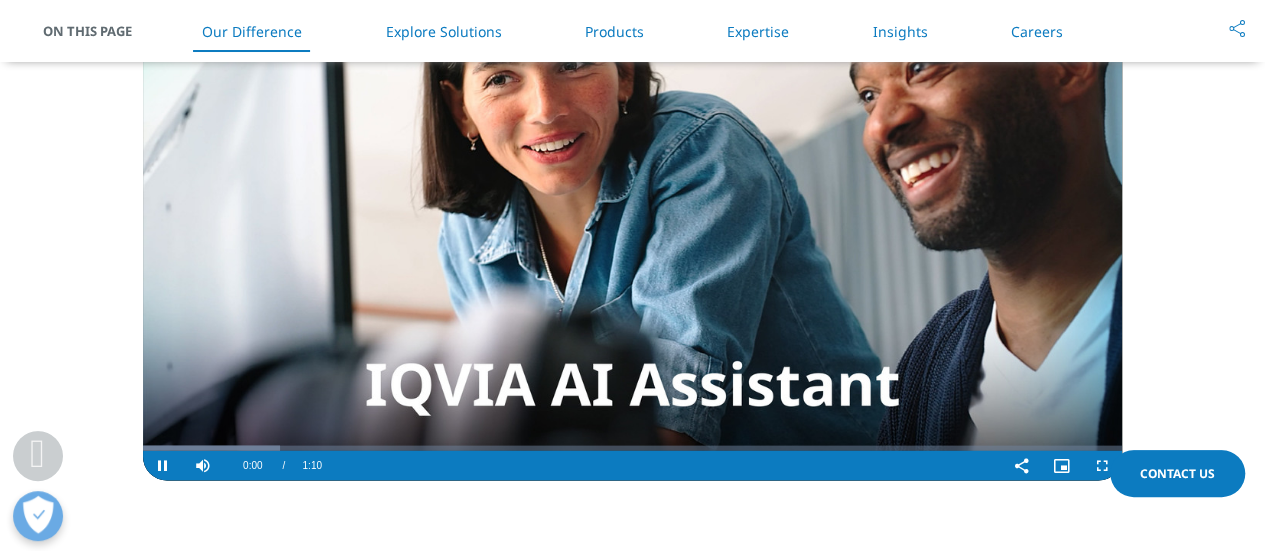 scroll, scrollTop: 1871, scrollLeft: 0, axis: vertical 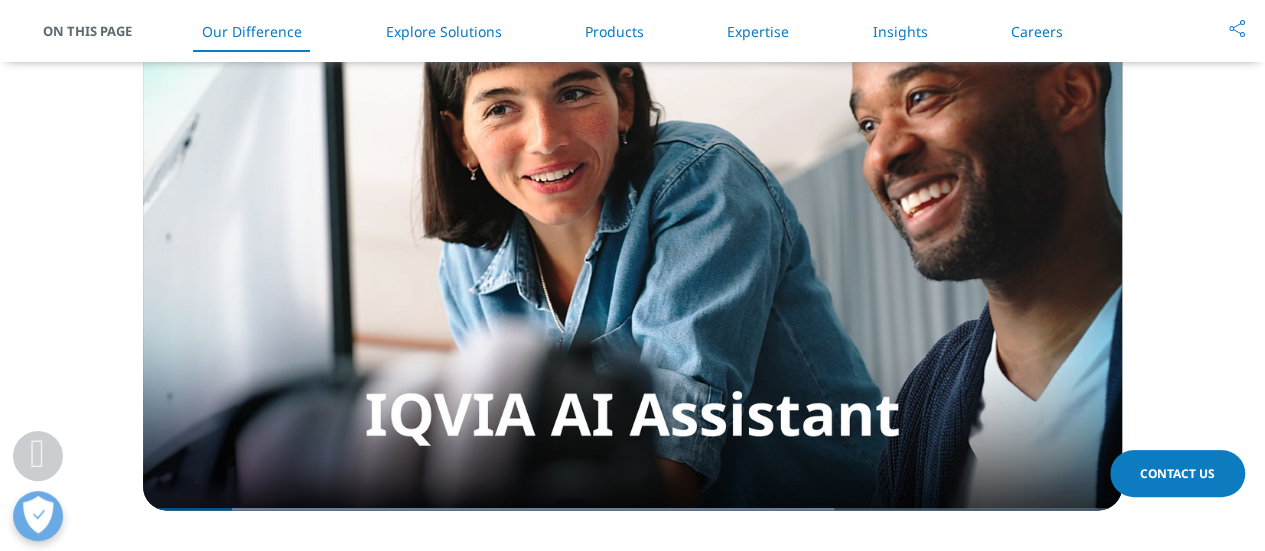 click on "IQVIA HEALTHCARE-GRADE AI®
Simply ask
Video Player is loading. Play Video Pause Skip Backward Skip Forward Mute Current Time  0:06 / Duration  1:10 Loaded :  70.59% 0:06 Stream Type  LIVE Seek to live, currently behind live LIVE Remaining Time  - 1:04   1x Playback Rate Chapters Chapters Descriptions descriptions off , selected Captions captions settings , opens captions settings dialog captions off , selected Audio Track en (Main) , selected Share Picture-in-Picture Fullscreen This is a modal window. Beginning of dialog window. Escape will cancel and close the window. Text Color White Black Red Green Blue Yellow Magenta Cyan Opacity Opaque Semi-Transparent Text Background Color Black White Red Green Blue Yellow Magenta Cyan Opacity Opaque Semi-Transparent Transparent Caption Area Background Color Black White Red Green Blue Yellow Magenta Cyan Opacity Transparent Opaque 50%" at bounding box center [632, 177] 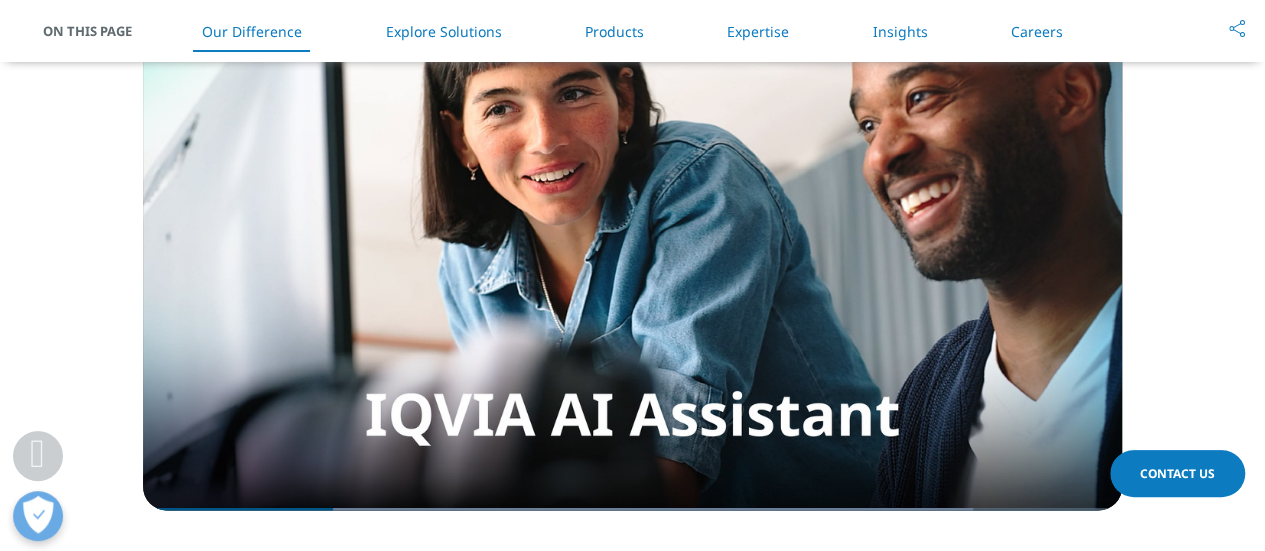 click on "IQVIA HEALTHCARE-GRADE AI®
Simply ask
Video Player is loading. Play Video Pause Skip Backward Skip Forward Mute Current Time  0:13 / Duration  1:10 Loaded :  84.73% 1:05 0:13 Stream Type  LIVE Seek to live, currently behind live LIVE Remaining Time  - 0:57   1x Playback Rate Chapters Chapters Descriptions descriptions off , selected Captions captions settings , opens captions settings dialog captions off , selected Audio Track en (Main) , selected Share Picture-in-Picture Fullscreen This is a modal window. Beginning of dialog window. Escape will cancel and close the window. Text Color White Black Red Green Blue Yellow Magenta Cyan Opacity Opaque Semi-Transparent Text Background Color Black White Red Green Blue Yellow Magenta Cyan Opacity Opaque Semi-Transparent Transparent Caption Area Background Color Black White Red Green Blue Yellow Magenta Cyan Opacity Transparent Opaque" at bounding box center [632, 177] 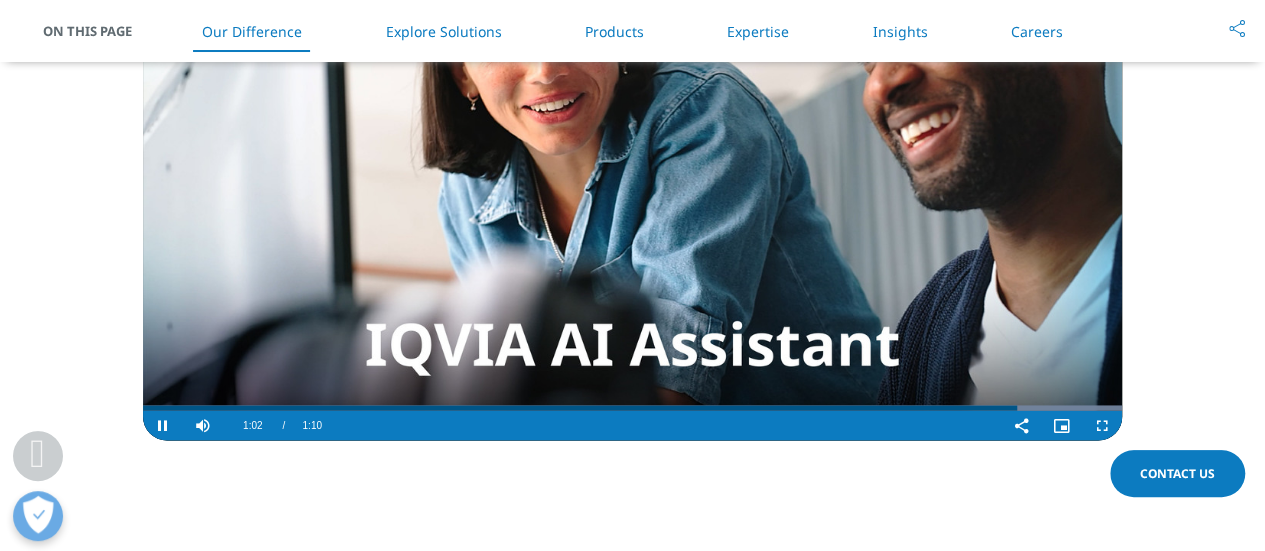 scroll, scrollTop: 1971, scrollLeft: 0, axis: vertical 